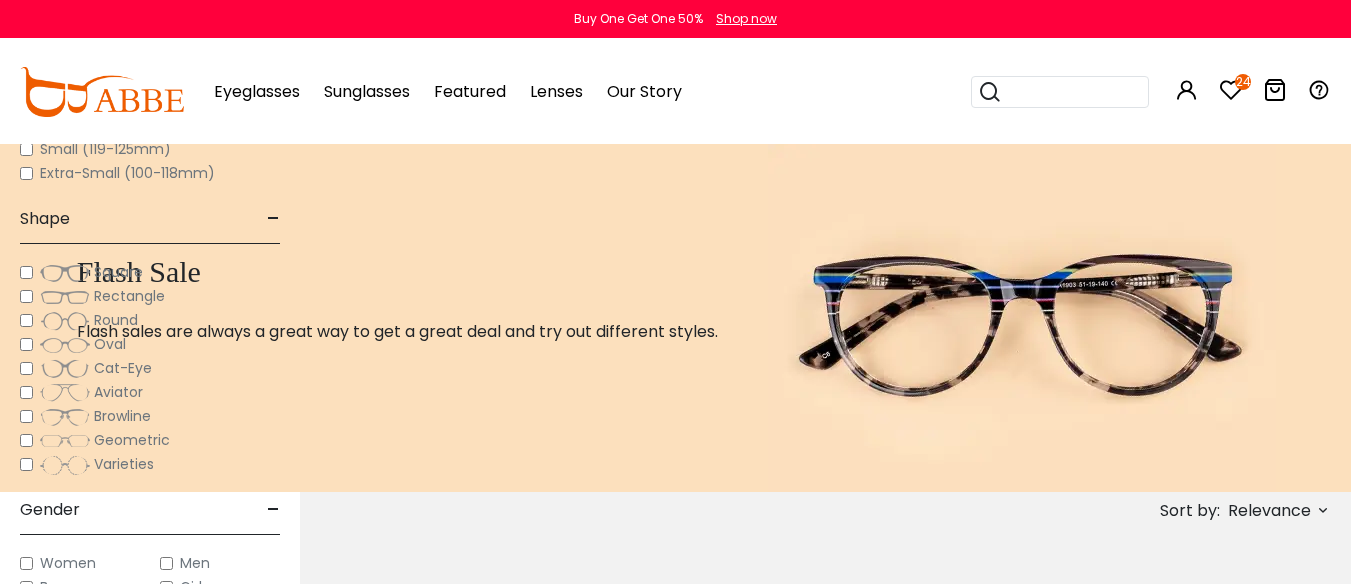 scroll, scrollTop: 3400, scrollLeft: 0, axis: vertical 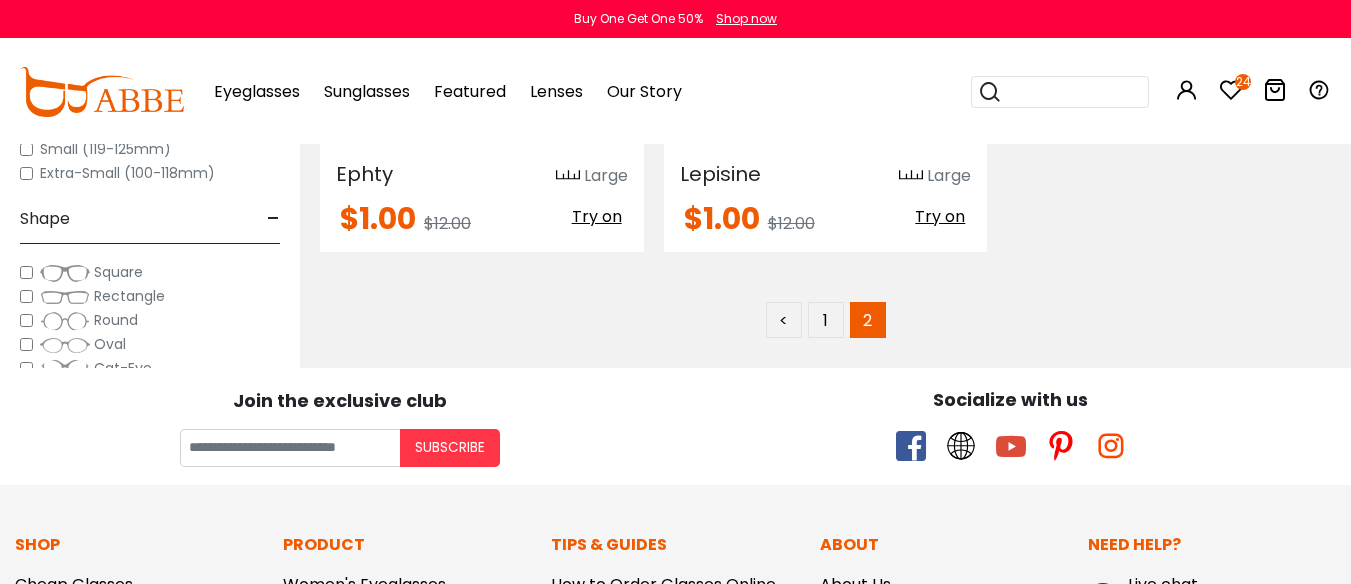 click at bounding box center (482, 11) 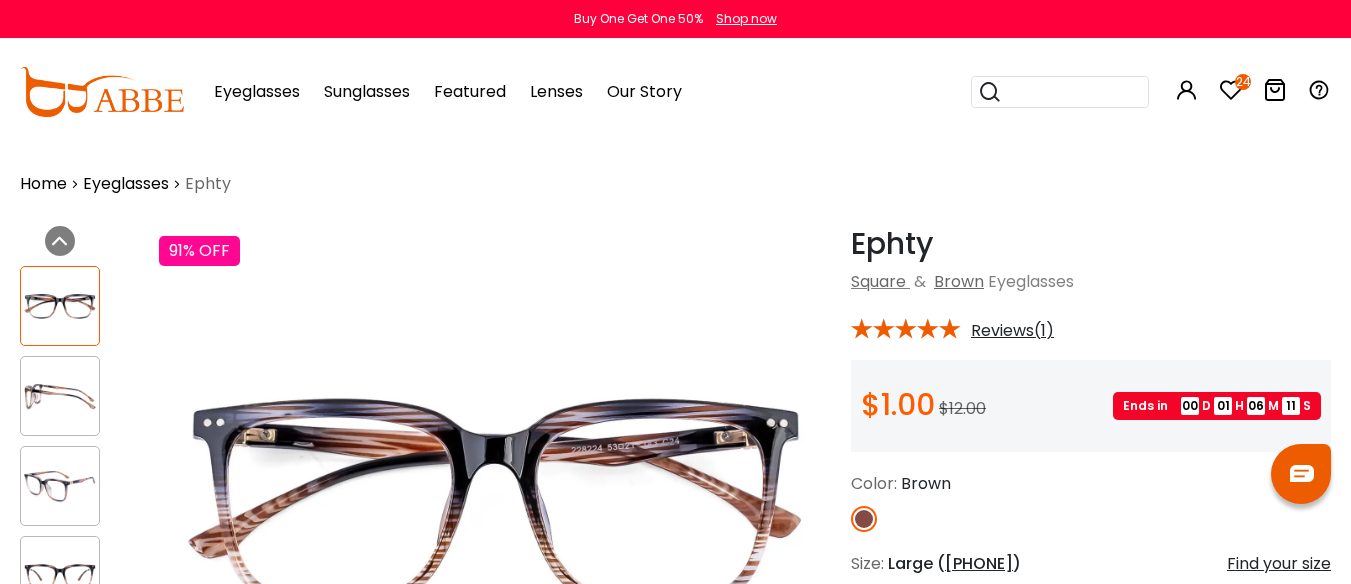 scroll, scrollTop: 0, scrollLeft: 0, axis: both 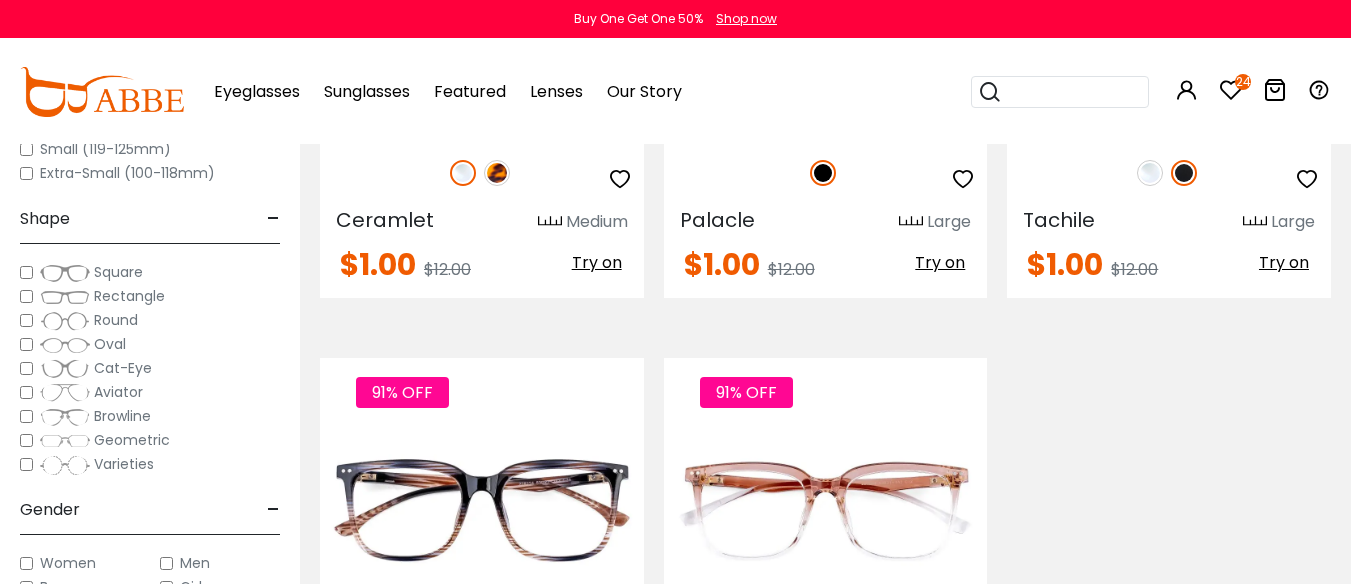 click at bounding box center (497, 173) 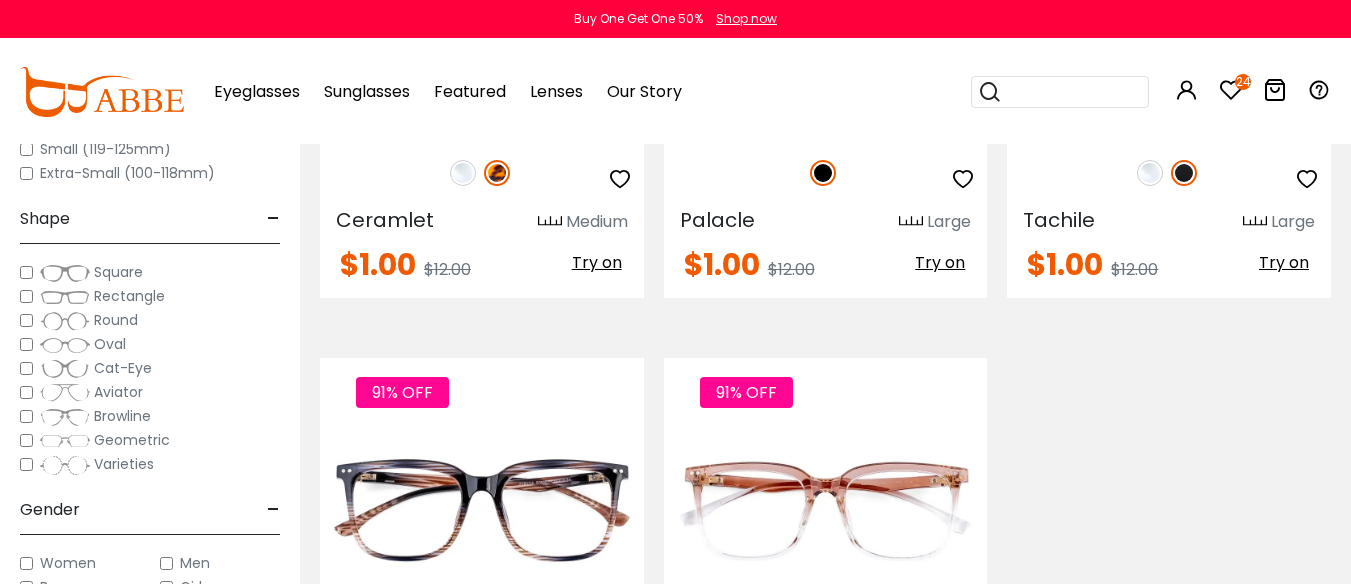 click at bounding box center (826, 57) 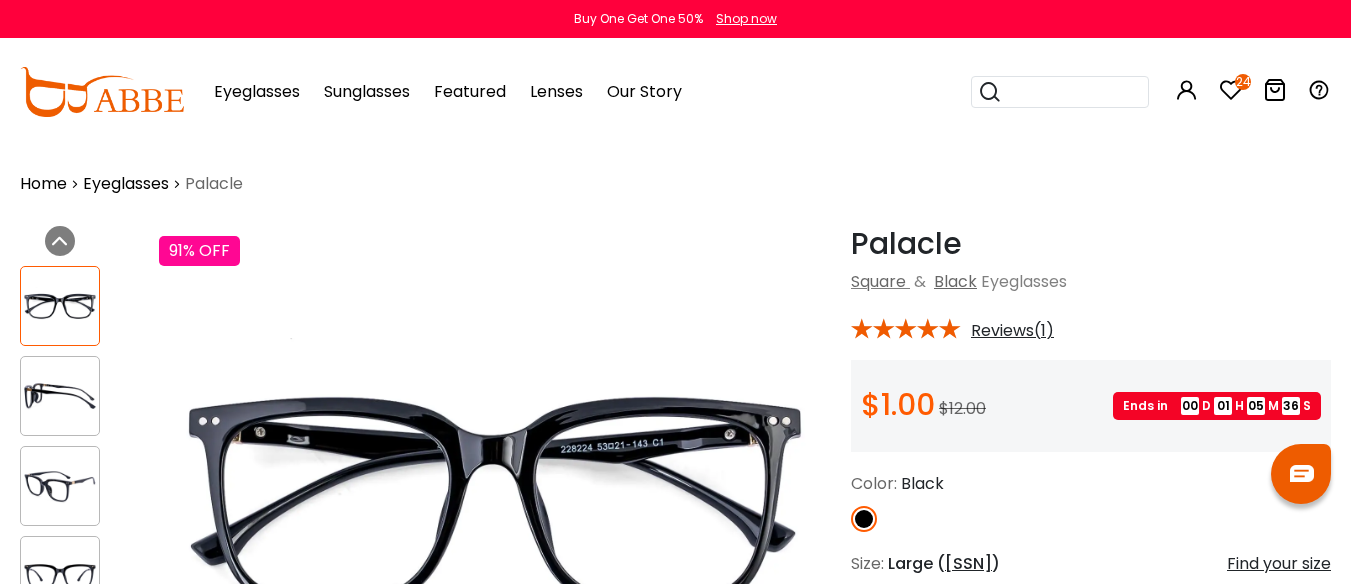 scroll, scrollTop: 0, scrollLeft: 0, axis: both 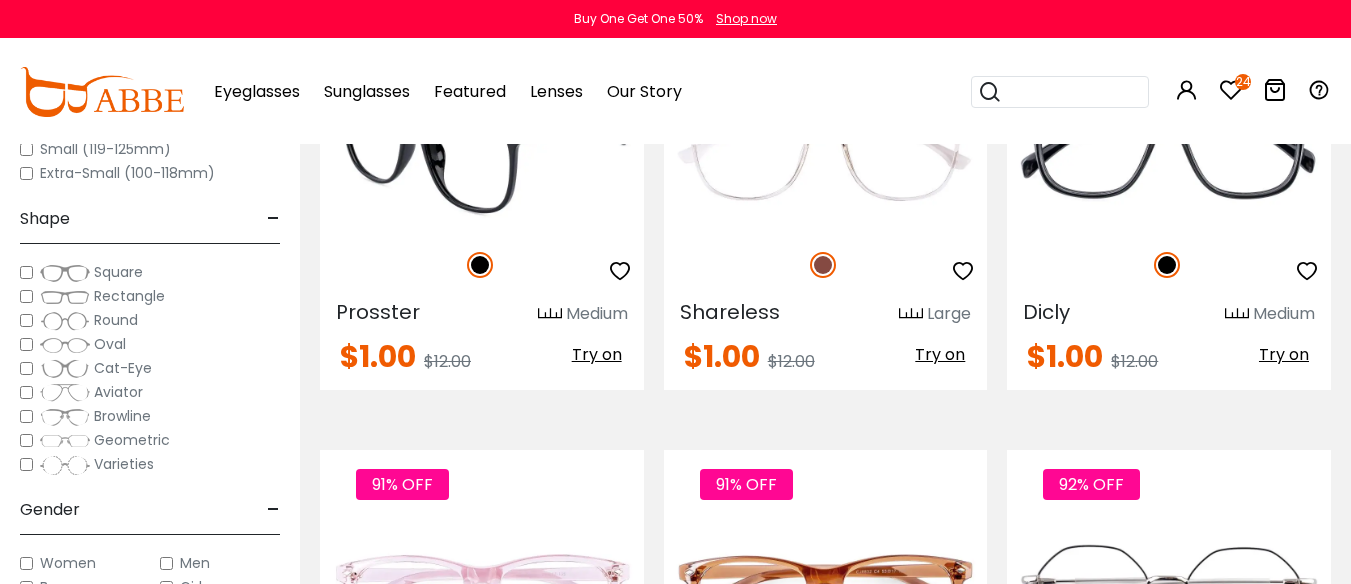 click at bounding box center (482, 150) 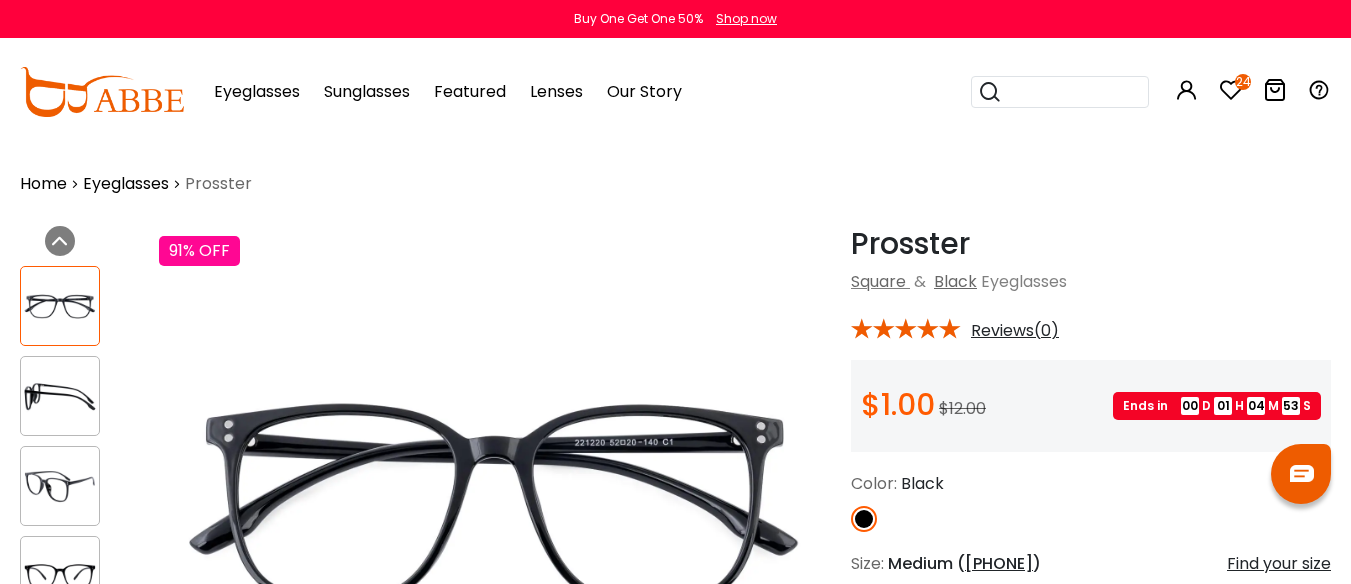 scroll, scrollTop: 0, scrollLeft: 0, axis: both 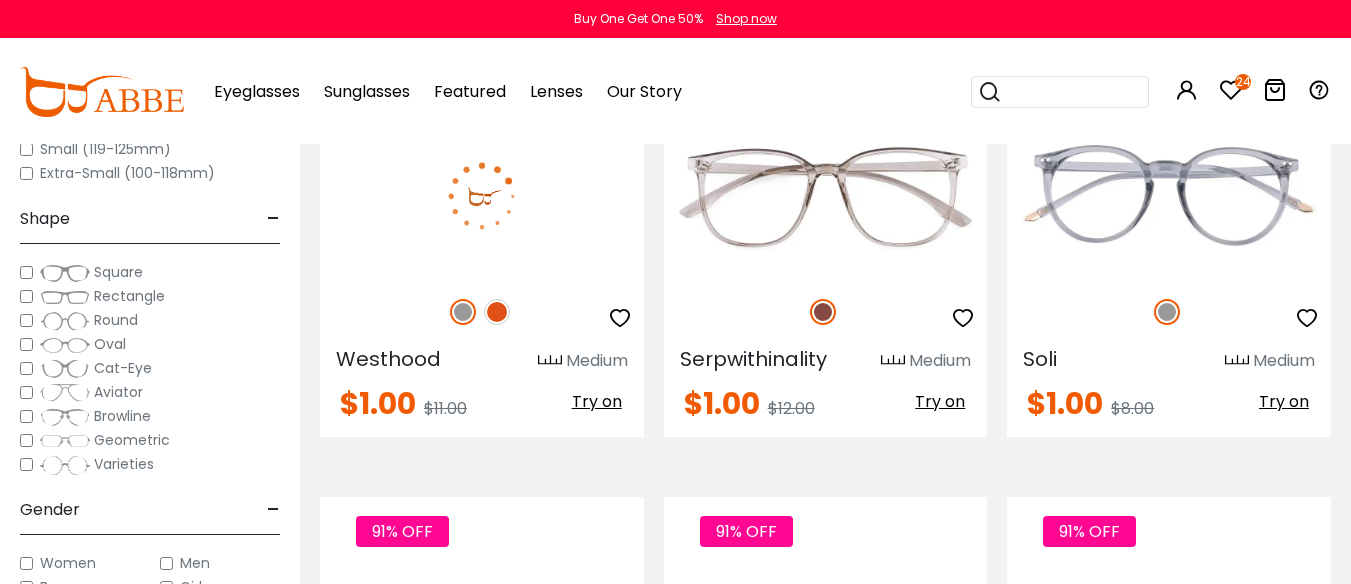 click at bounding box center (497, 312) 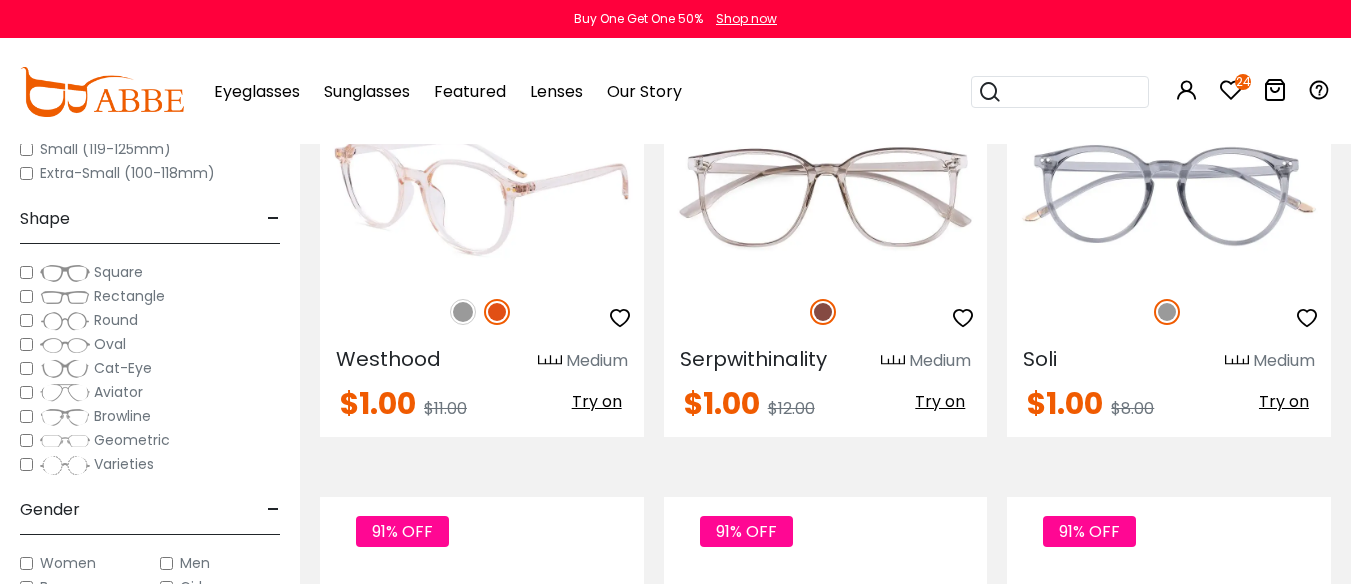 click at bounding box center (463, 312) 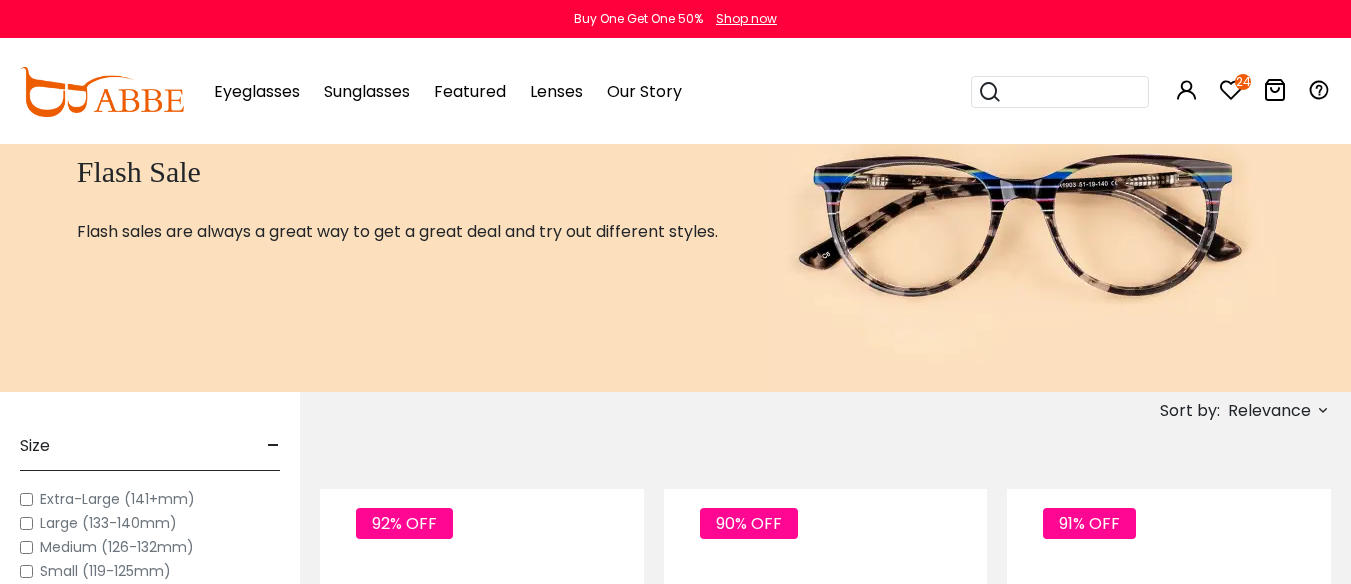 scroll, scrollTop: 0, scrollLeft: 0, axis: both 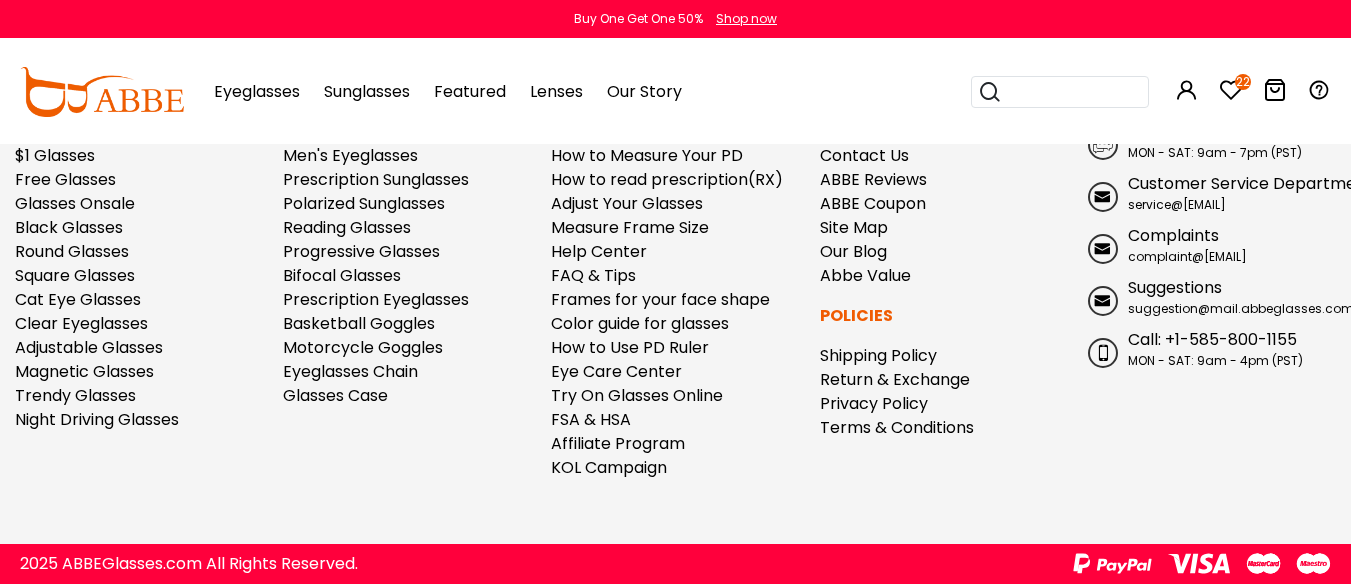 click at bounding box center [1150, -326] 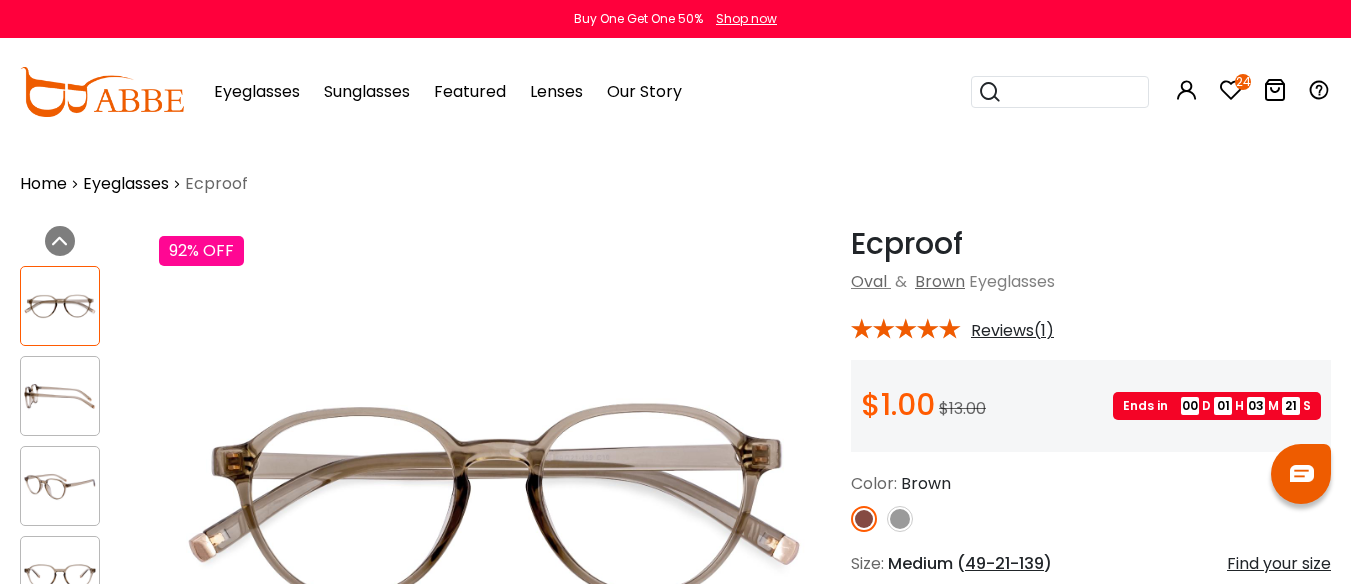 scroll, scrollTop: 0, scrollLeft: 0, axis: both 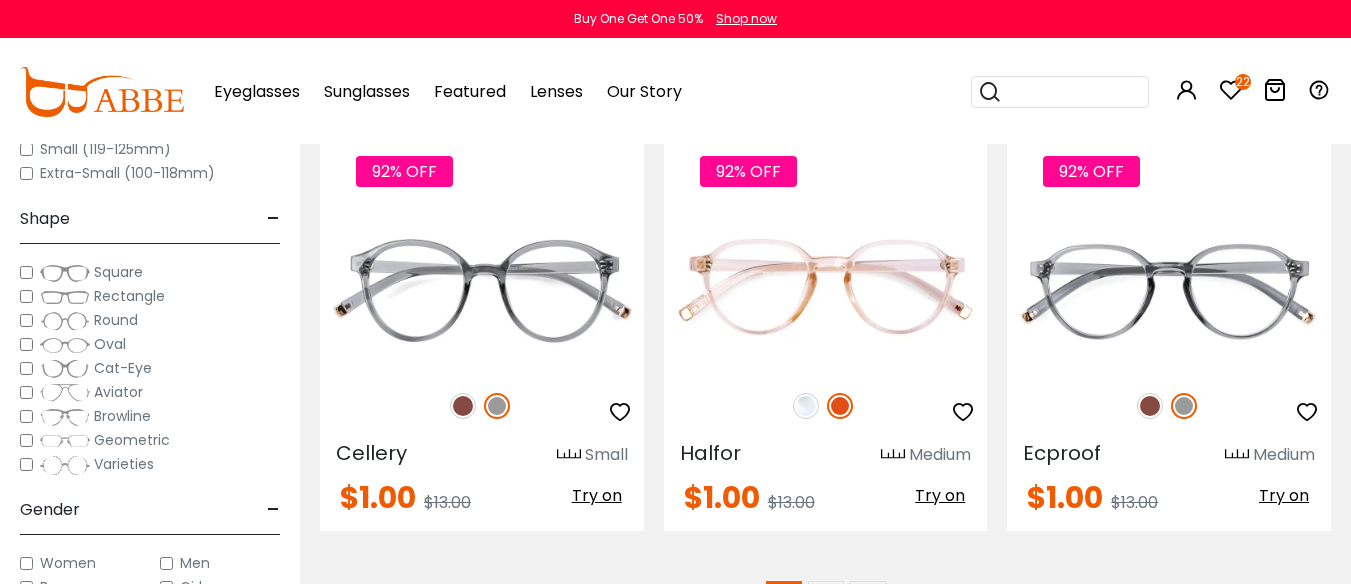 click at bounding box center (1169, -618) 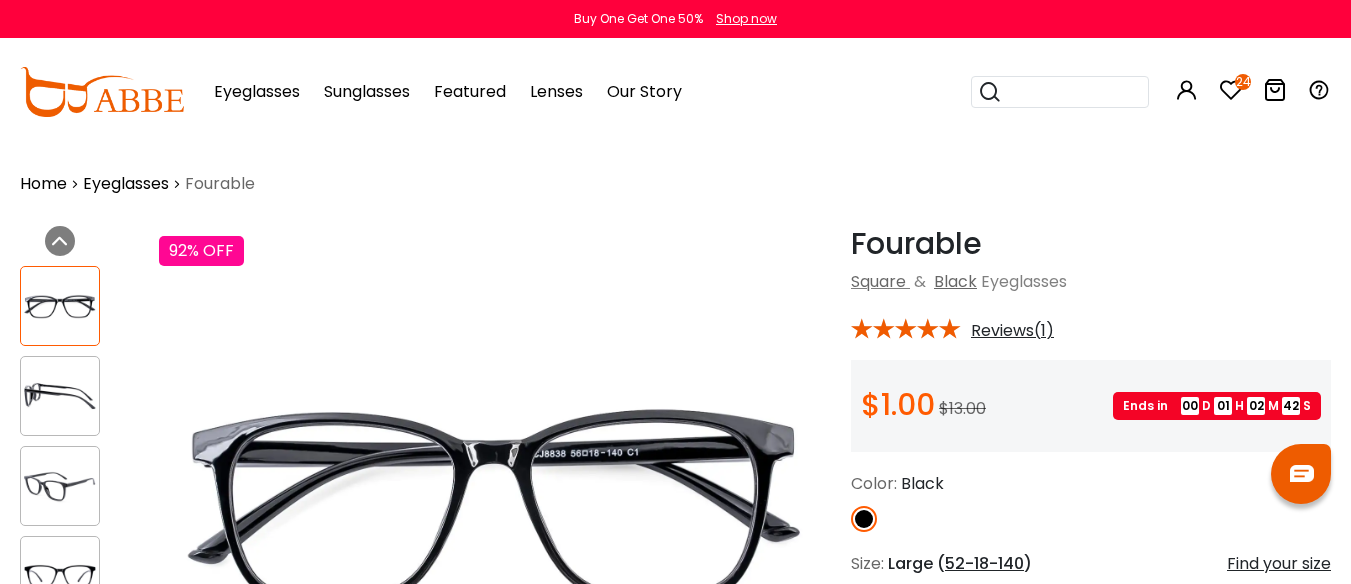 scroll, scrollTop: 0, scrollLeft: 0, axis: both 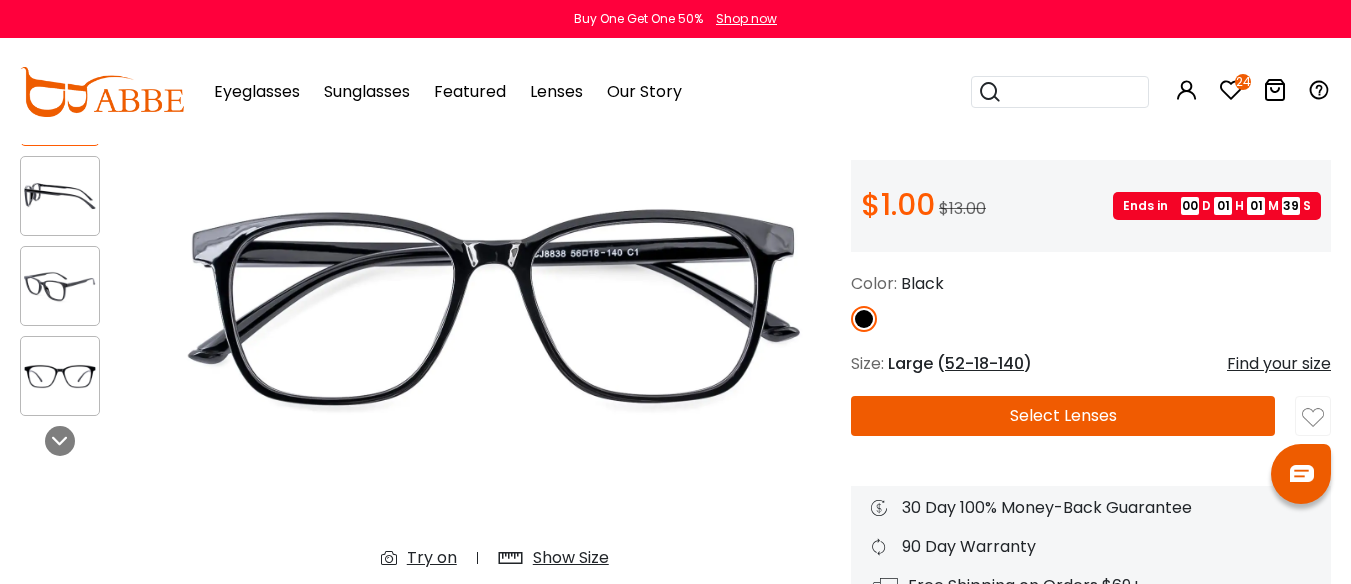 click at bounding box center (495, 306) 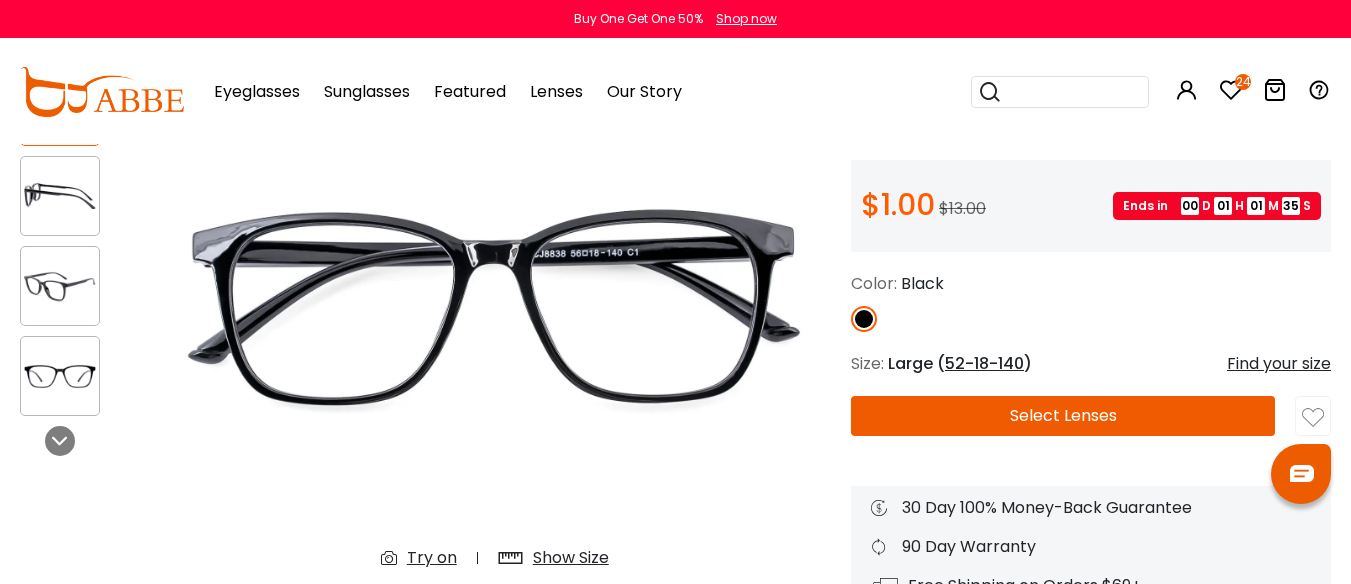 click at bounding box center (60, 286) 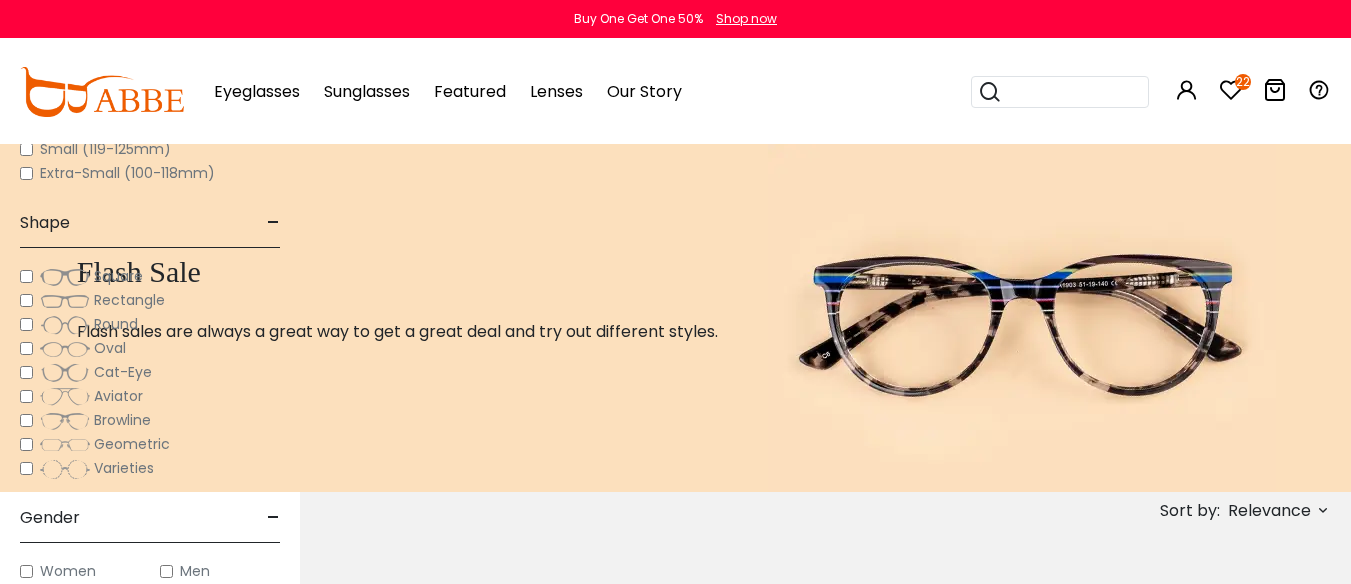 scroll, scrollTop: 9100, scrollLeft: 0, axis: vertical 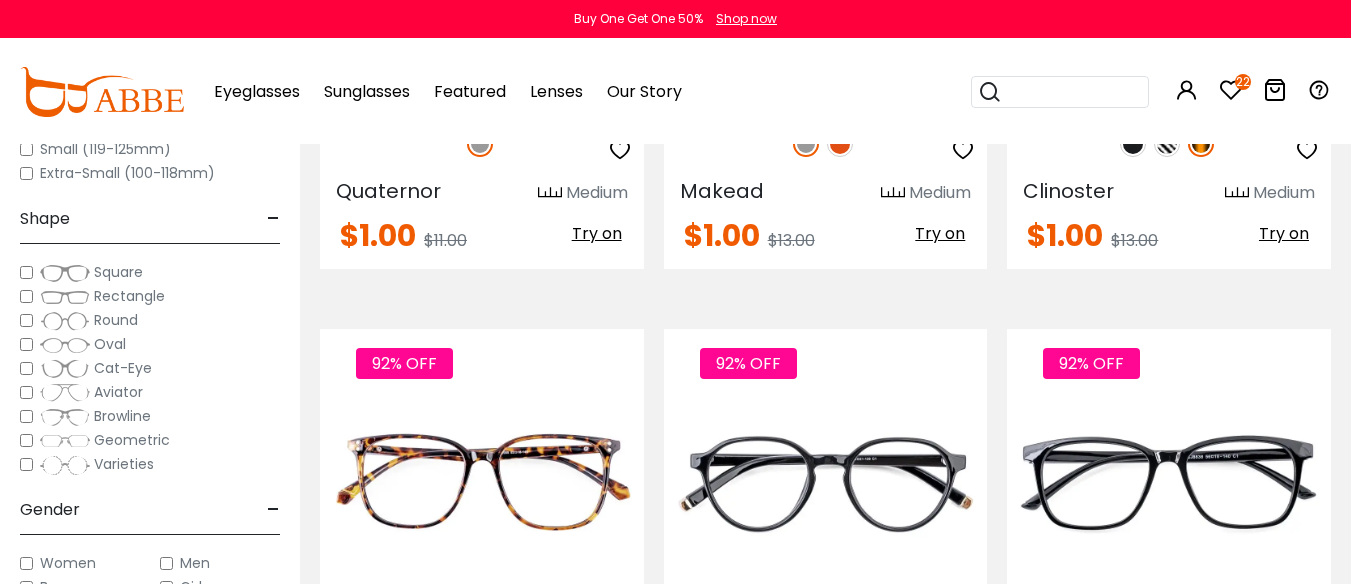 click at bounding box center (1169, -425) 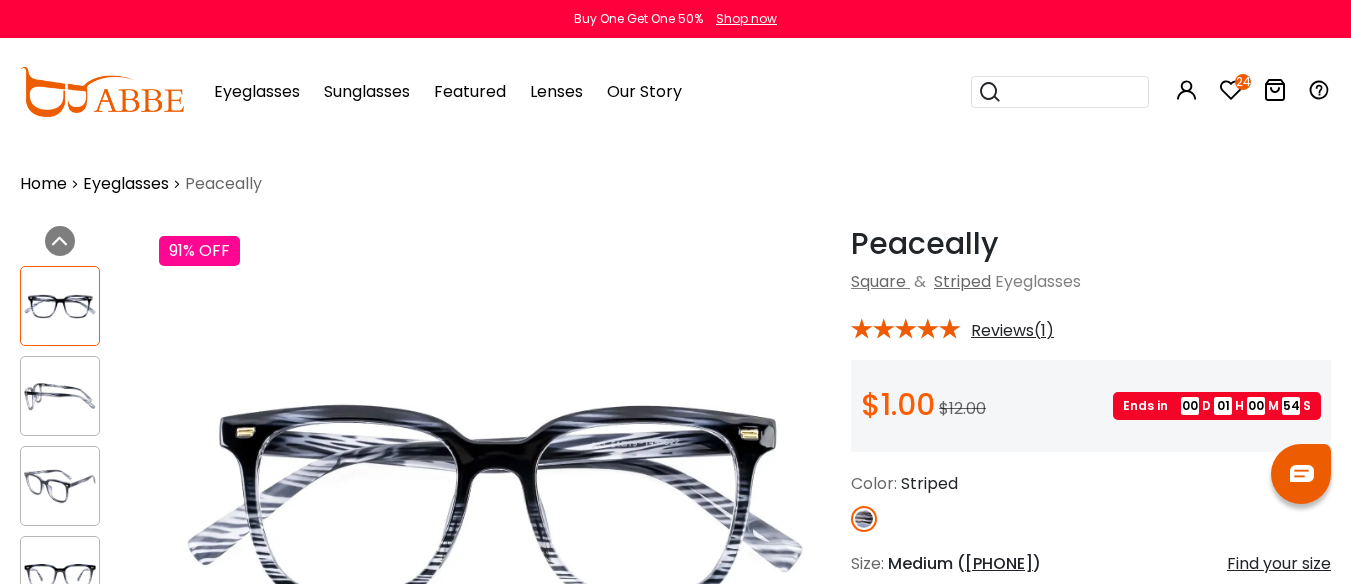 scroll, scrollTop: 0, scrollLeft: 0, axis: both 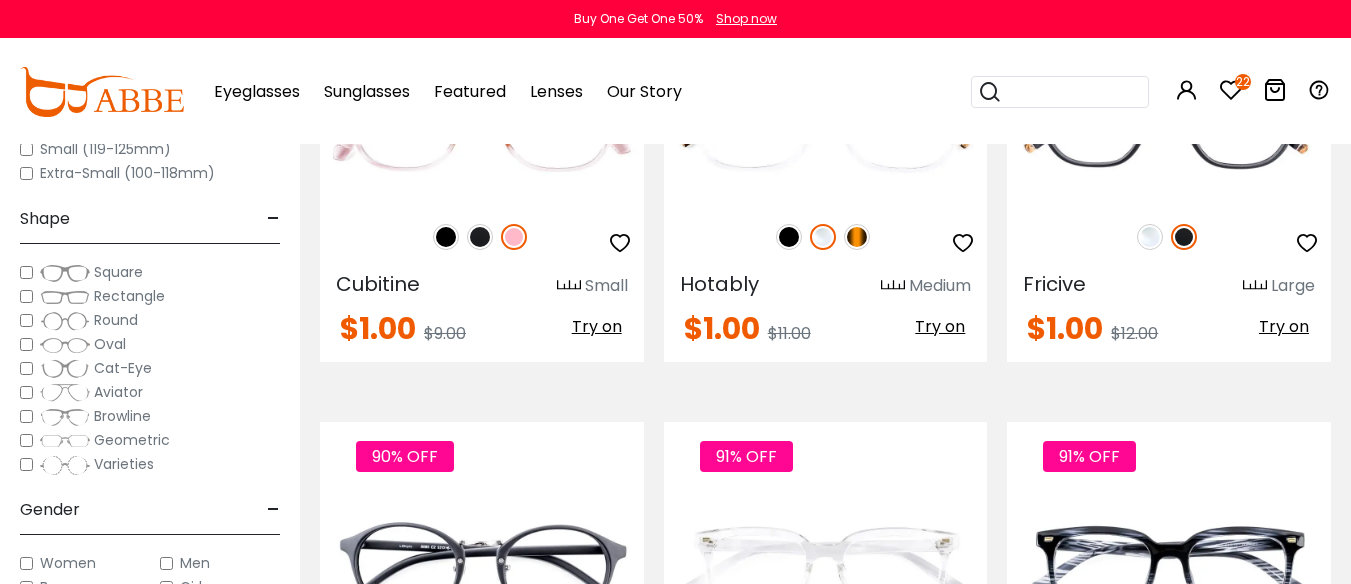 click at bounding box center (806, -217) 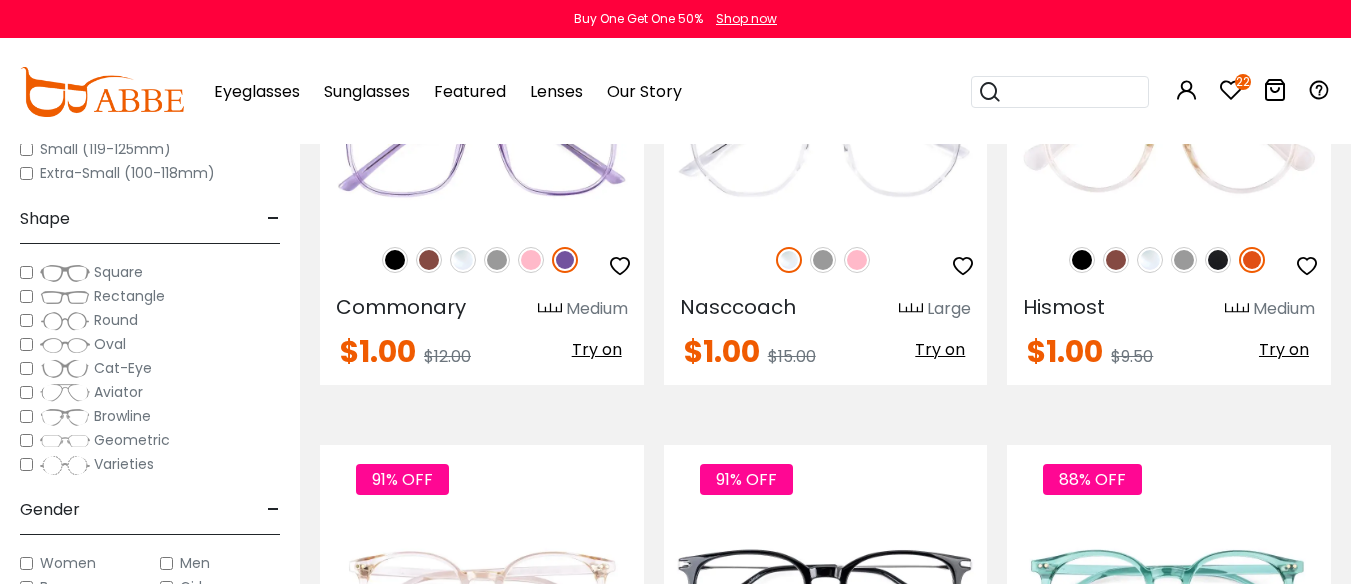 scroll, scrollTop: 5500, scrollLeft: 0, axis: vertical 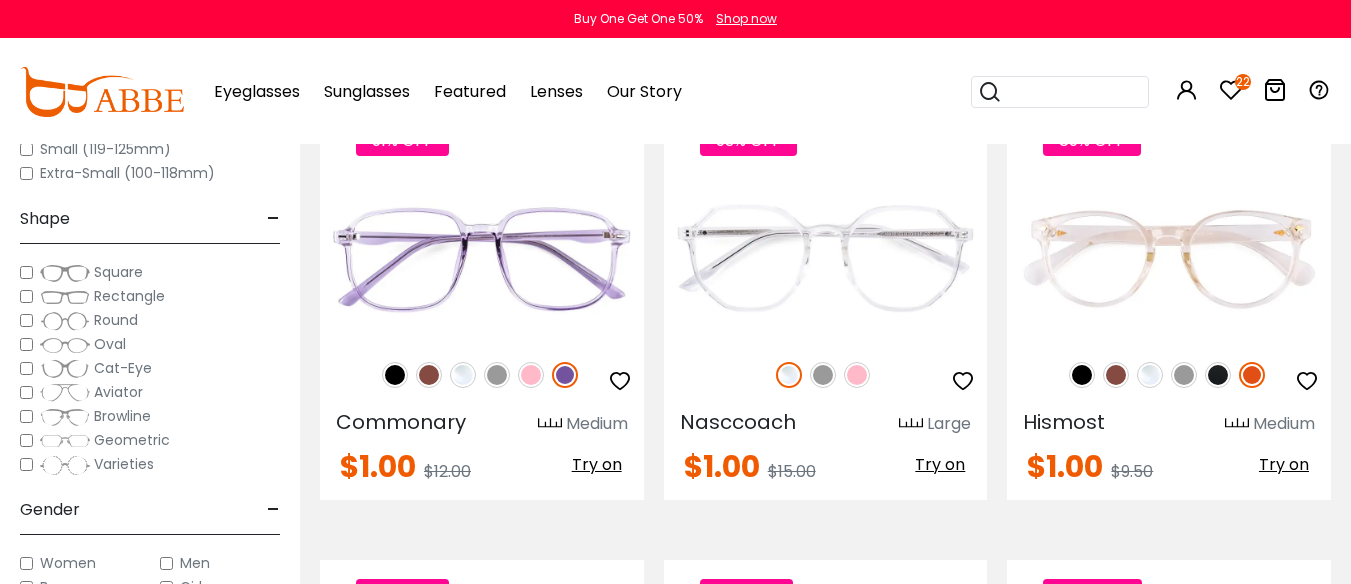 click at bounding box center [497, -79] 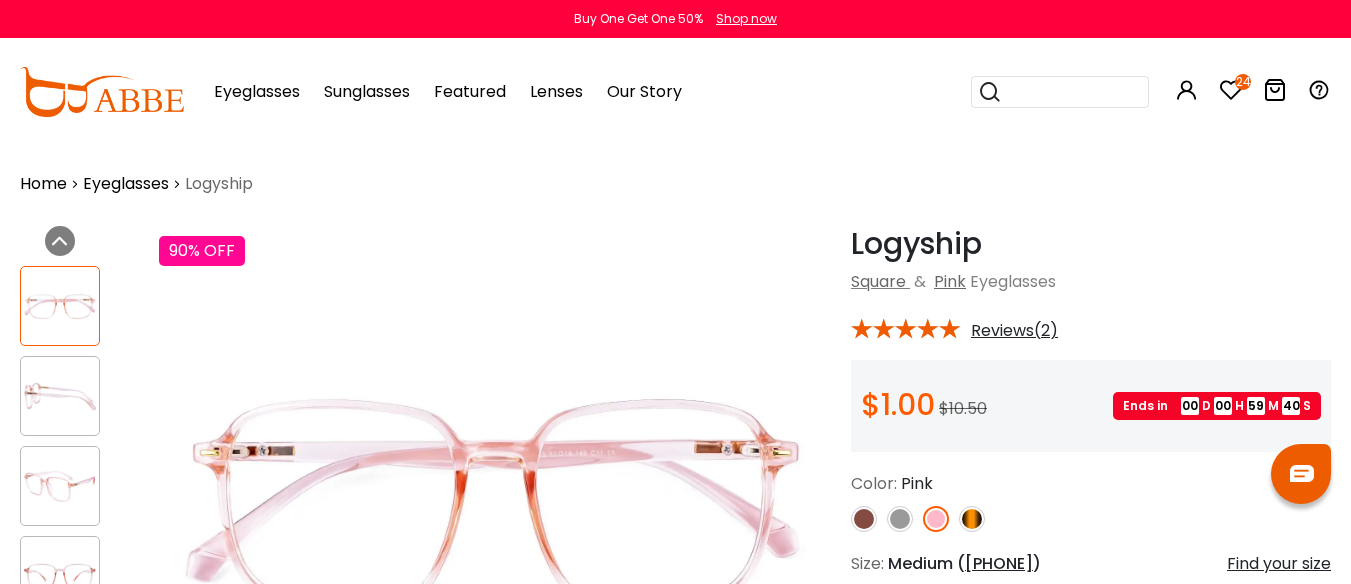 scroll, scrollTop: 0, scrollLeft: 0, axis: both 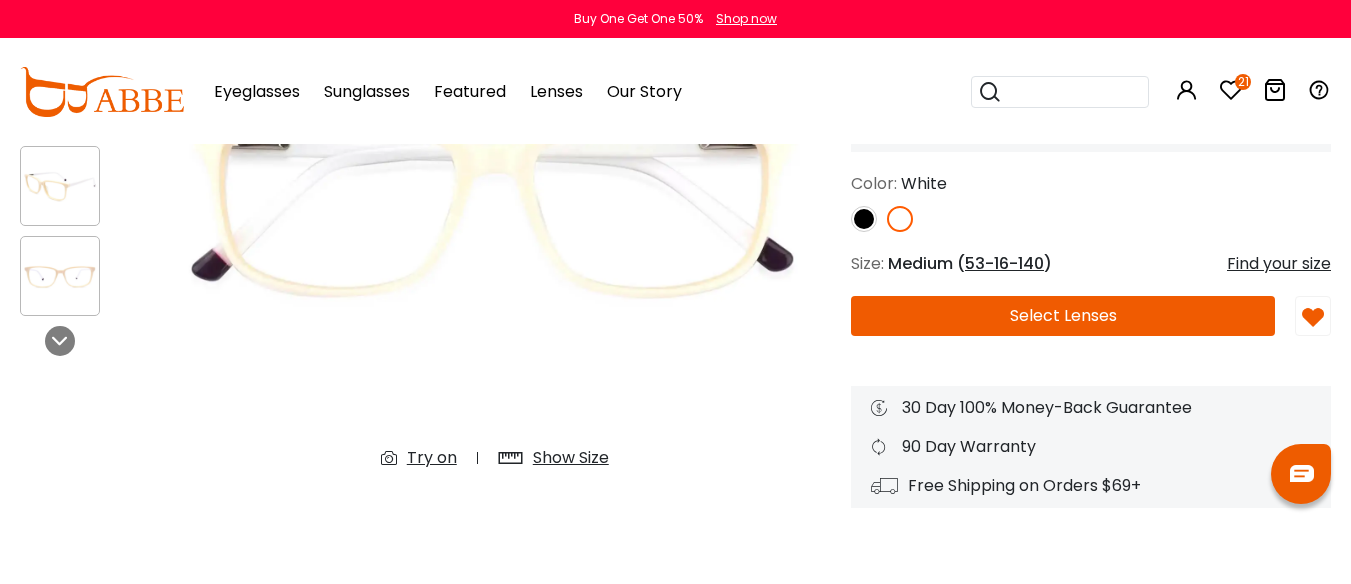 click at bounding box center (60, 186) 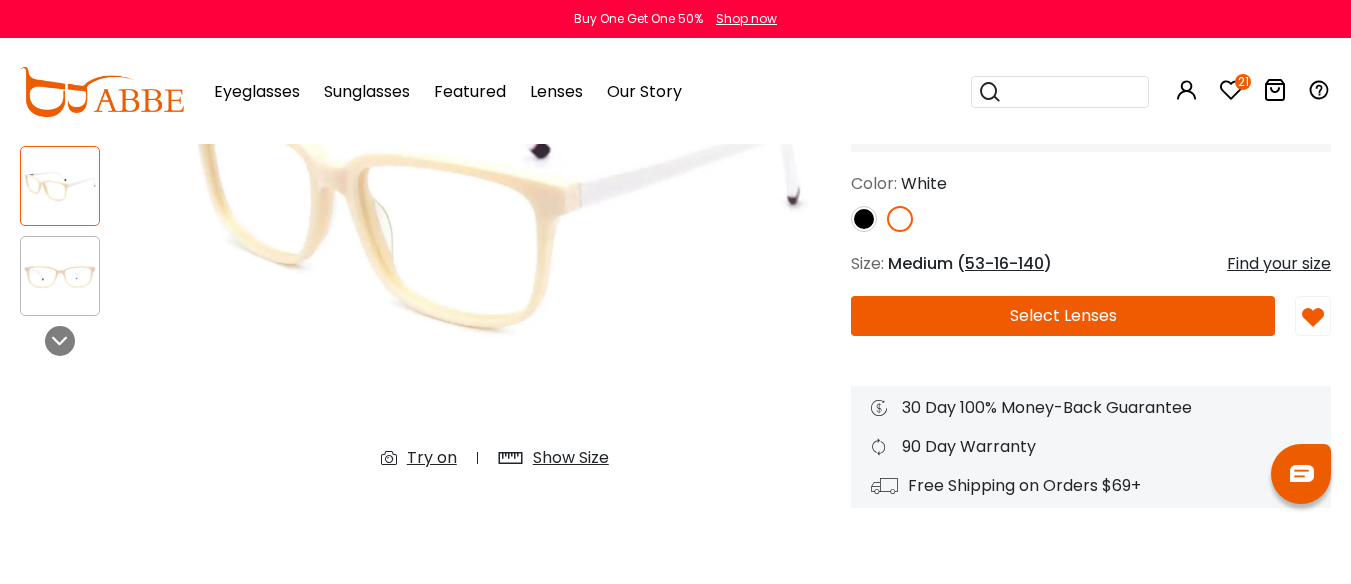 click at bounding box center [864, 219] 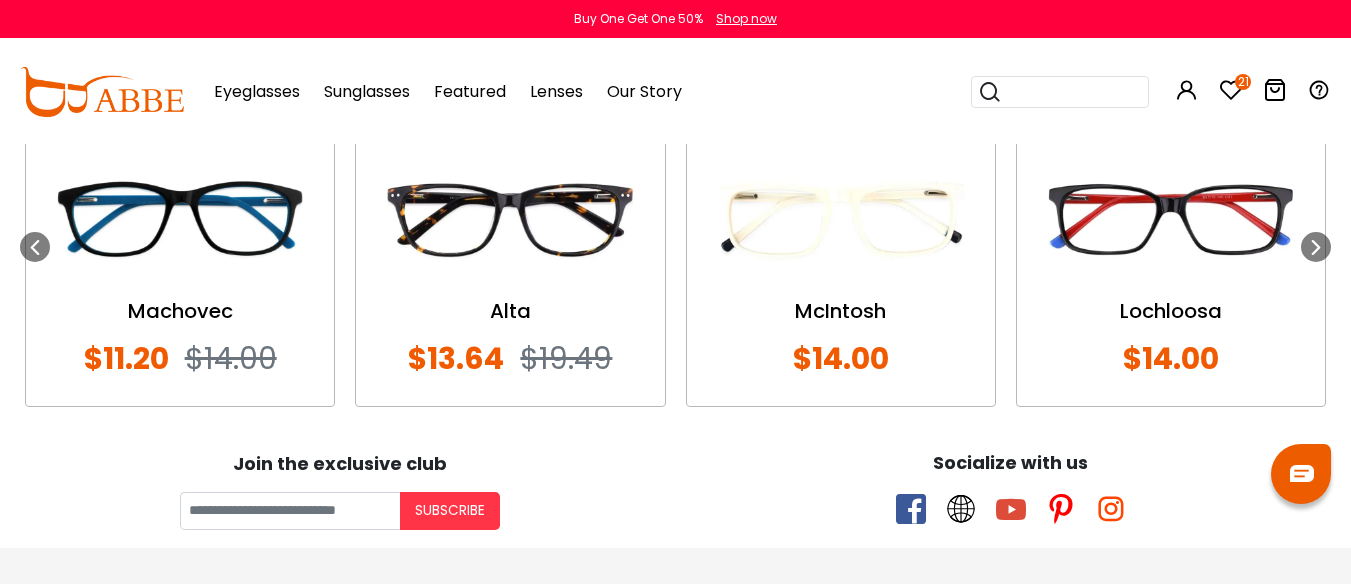 scroll, scrollTop: 2400, scrollLeft: 0, axis: vertical 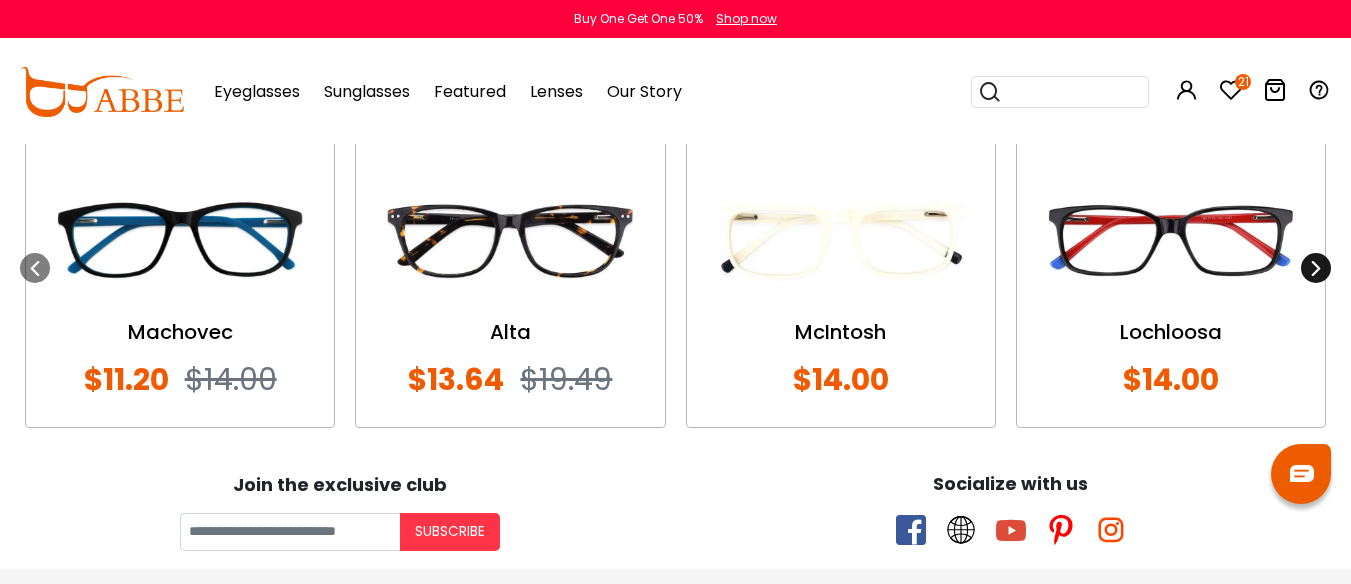 click at bounding box center (1316, 268) 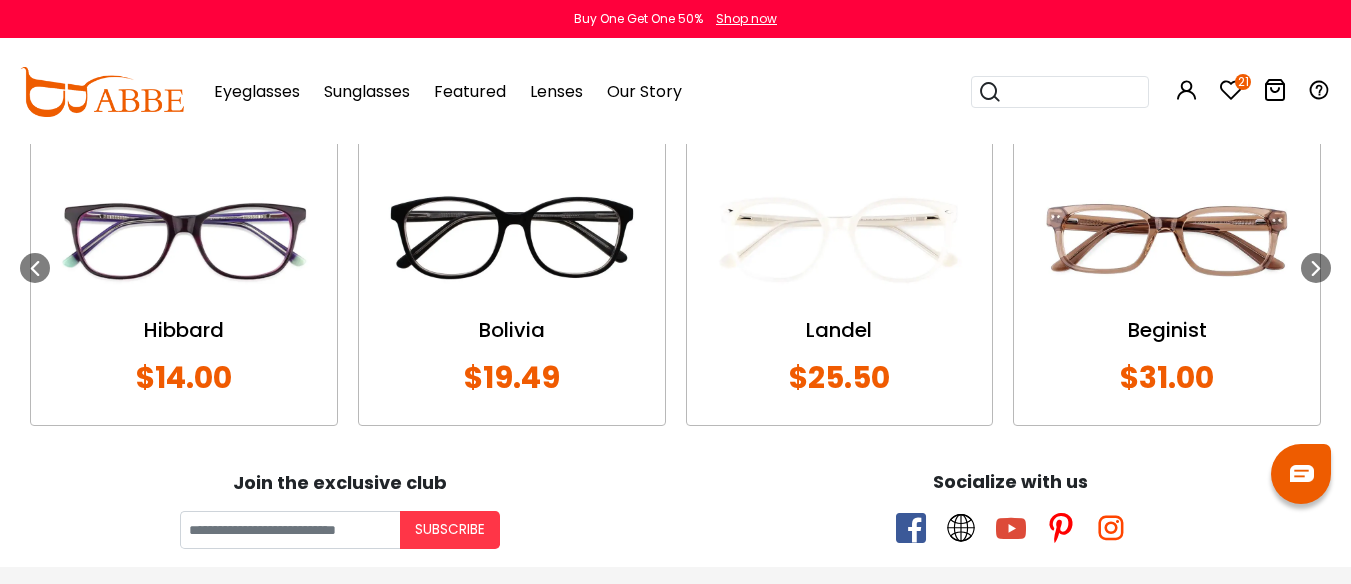 click at bounding box center (840, 239) 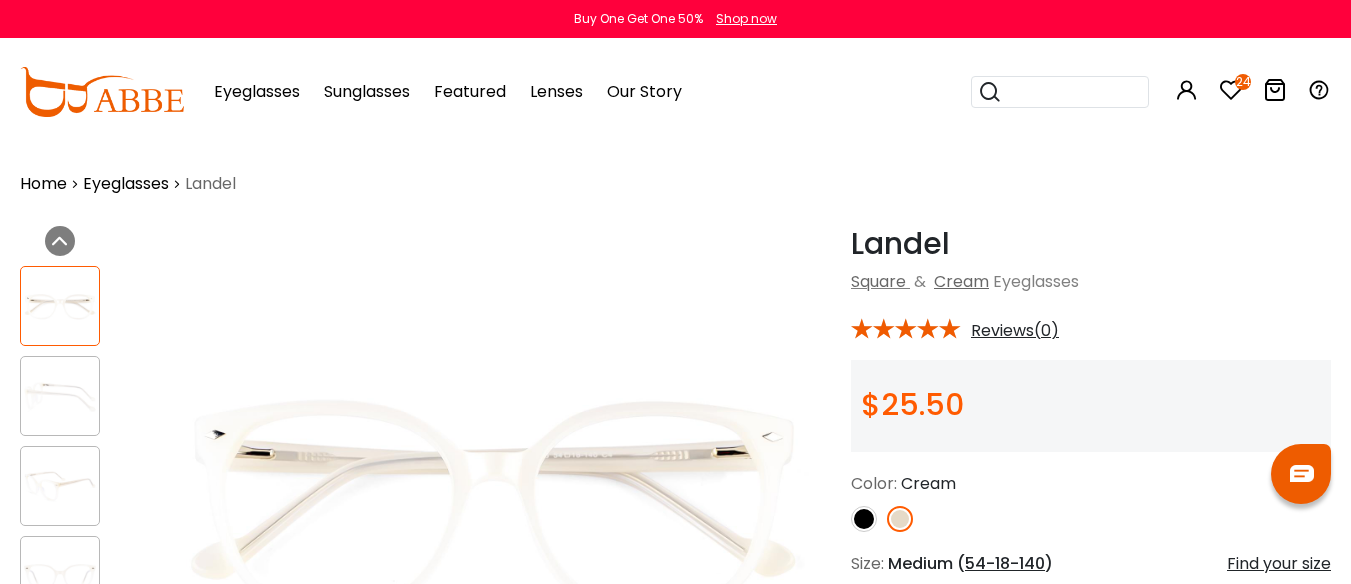 scroll, scrollTop: 0, scrollLeft: 0, axis: both 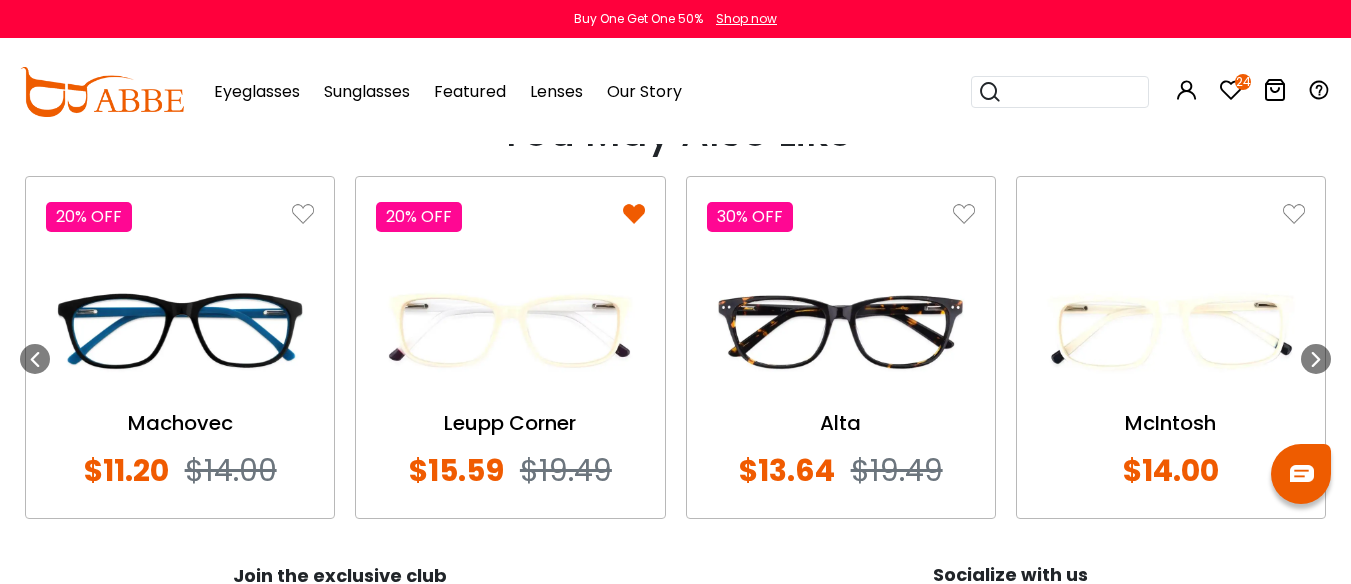 click at bounding box center [510, 331] 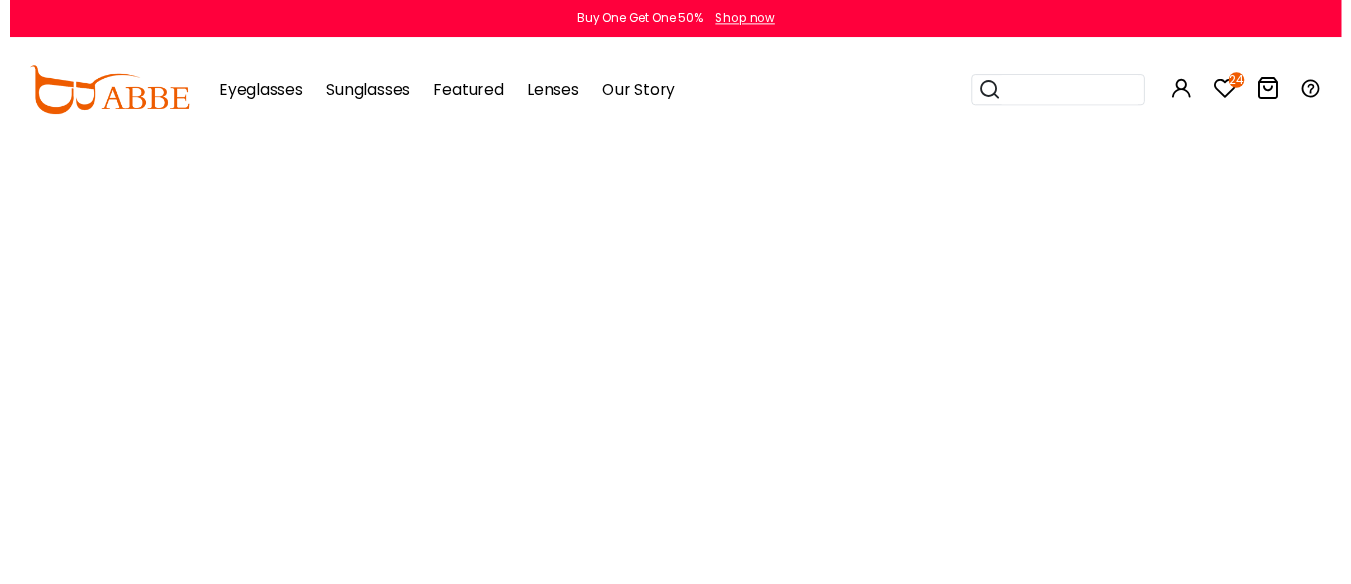 scroll, scrollTop: 0, scrollLeft: 0, axis: both 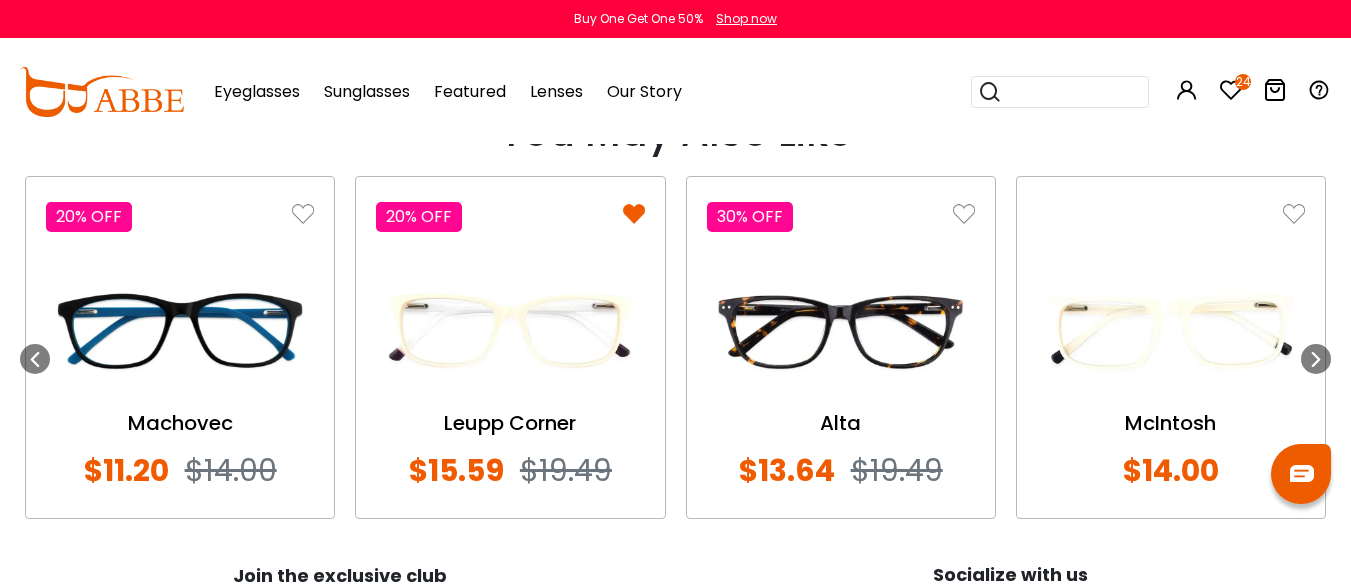 click at bounding box center (1171, 331) 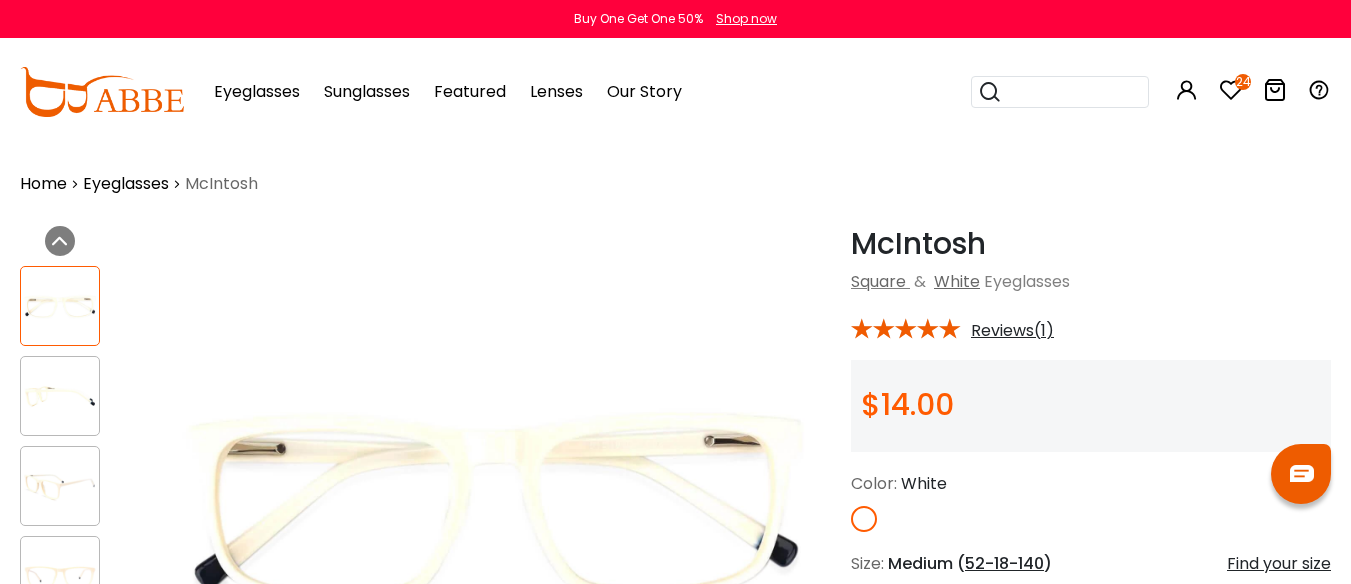 scroll, scrollTop: 0, scrollLeft: 0, axis: both 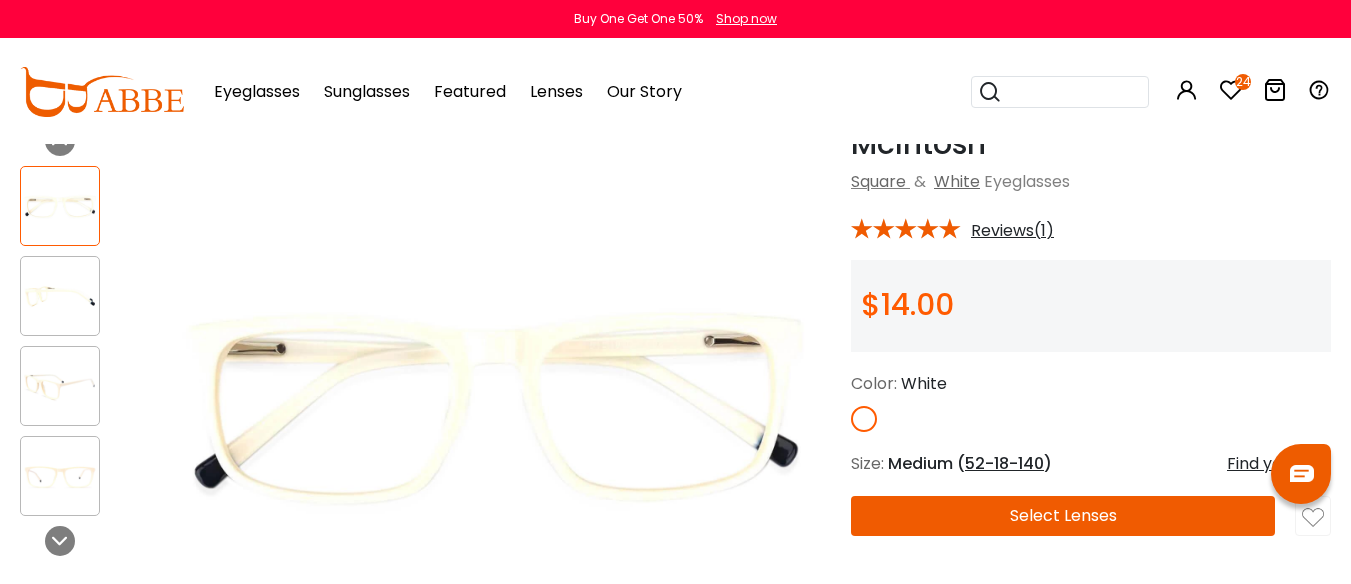 click at bounding box center (60, 296) 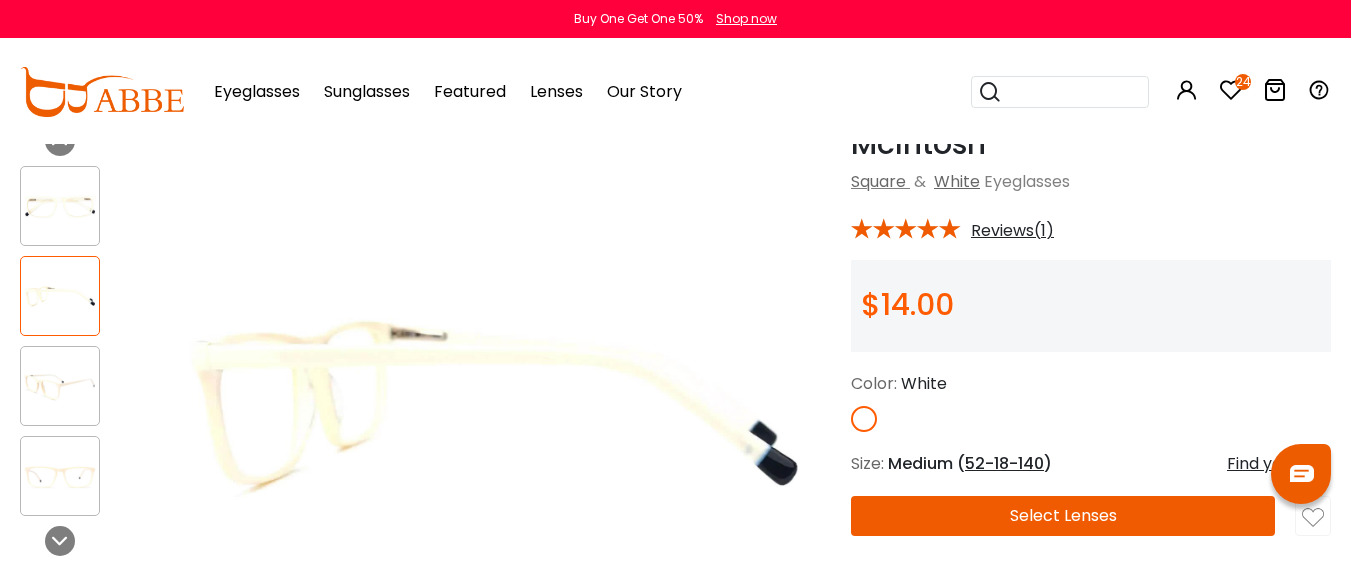 click at bounding box center (60, 386) 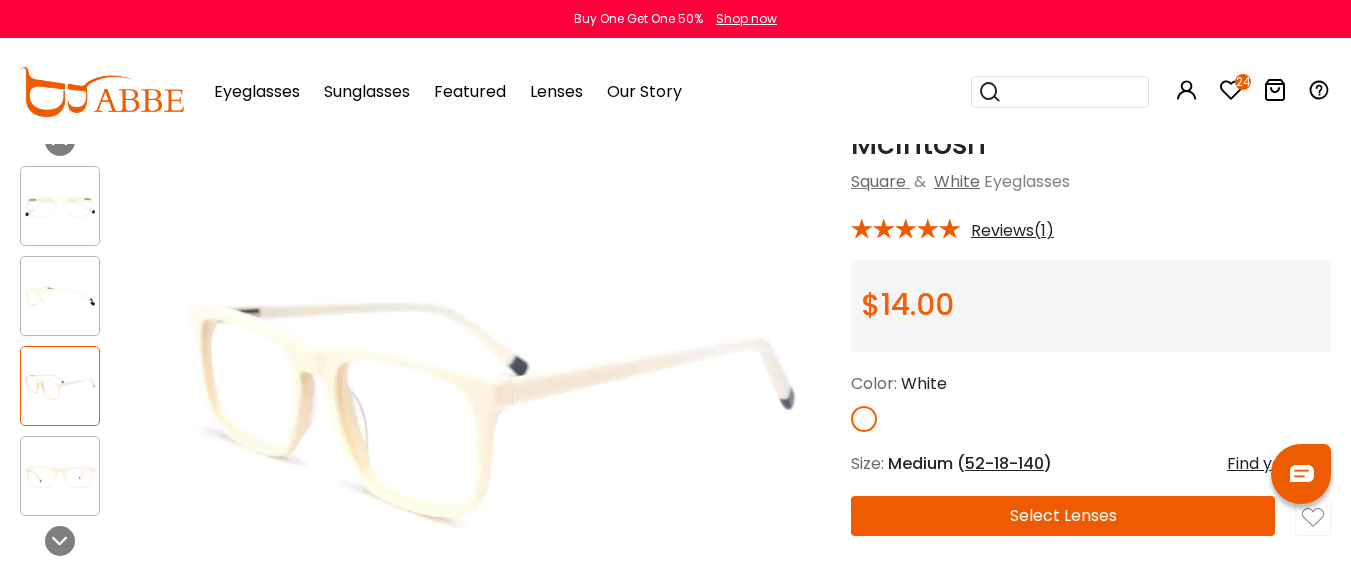 scroll, scrollTop: 200, scrollLeft: 0, axis: vertical 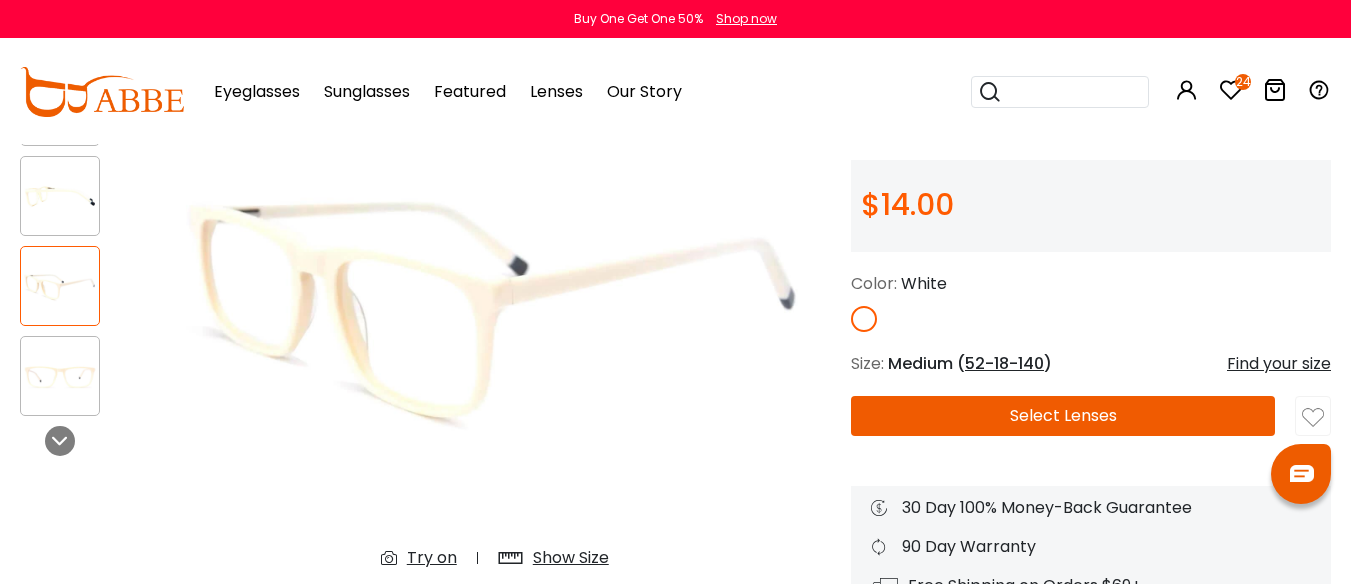 click at bounding box center (60, 376) 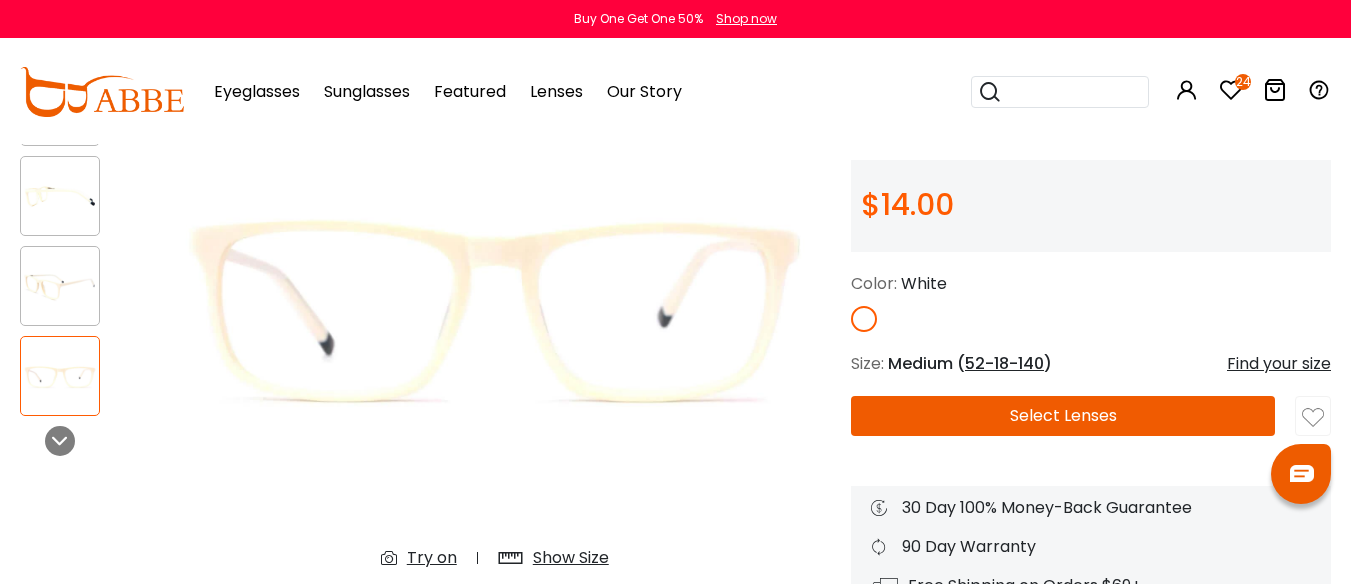 click at bounding box center (60, 286) 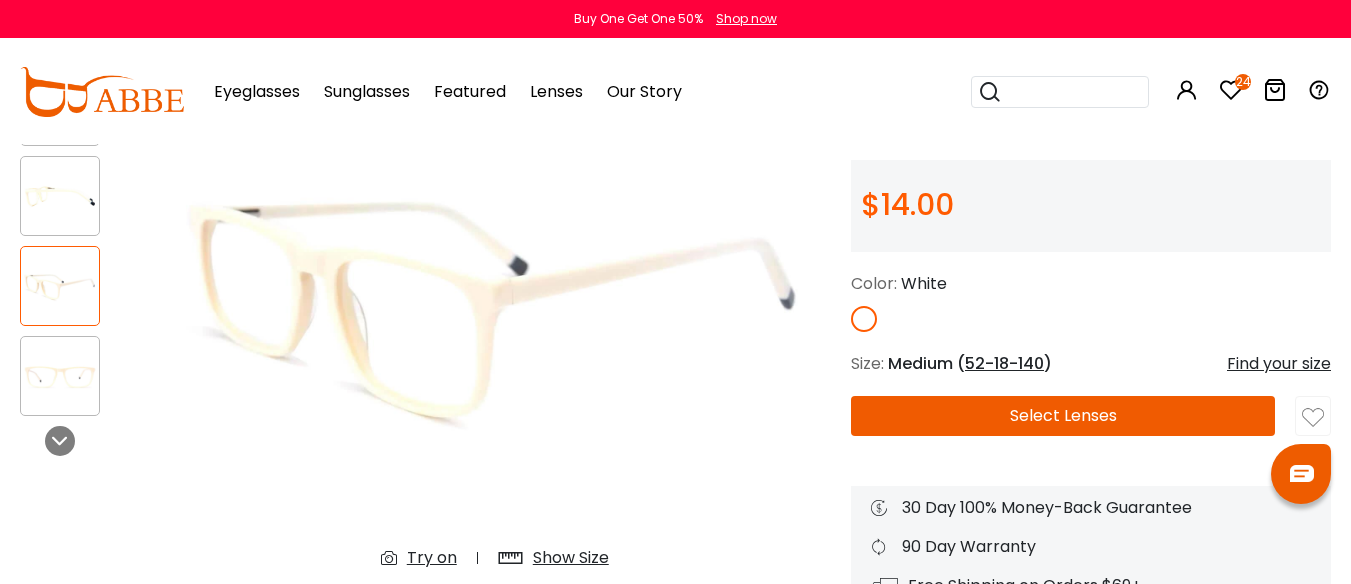 click at bounding box center [60, 196] 